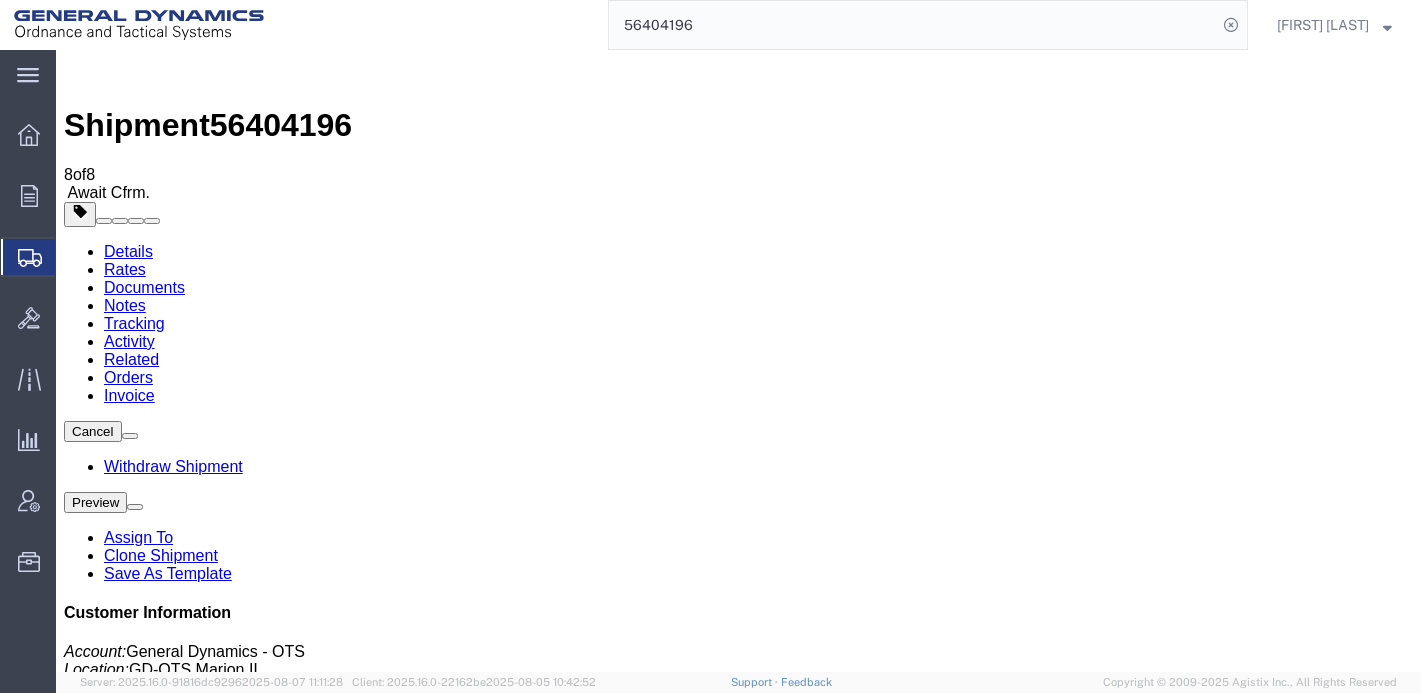 scroll, scrollTop: 0, scrollLeft: 0, axis: both 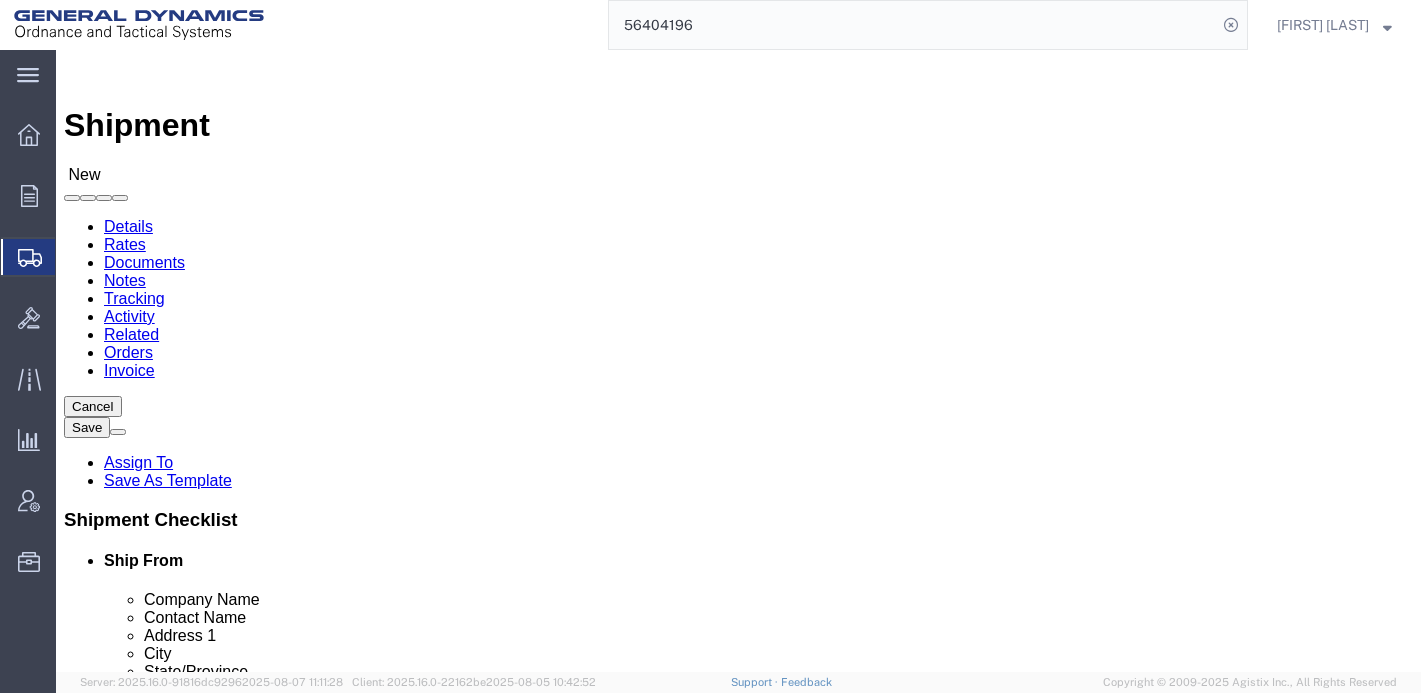 click 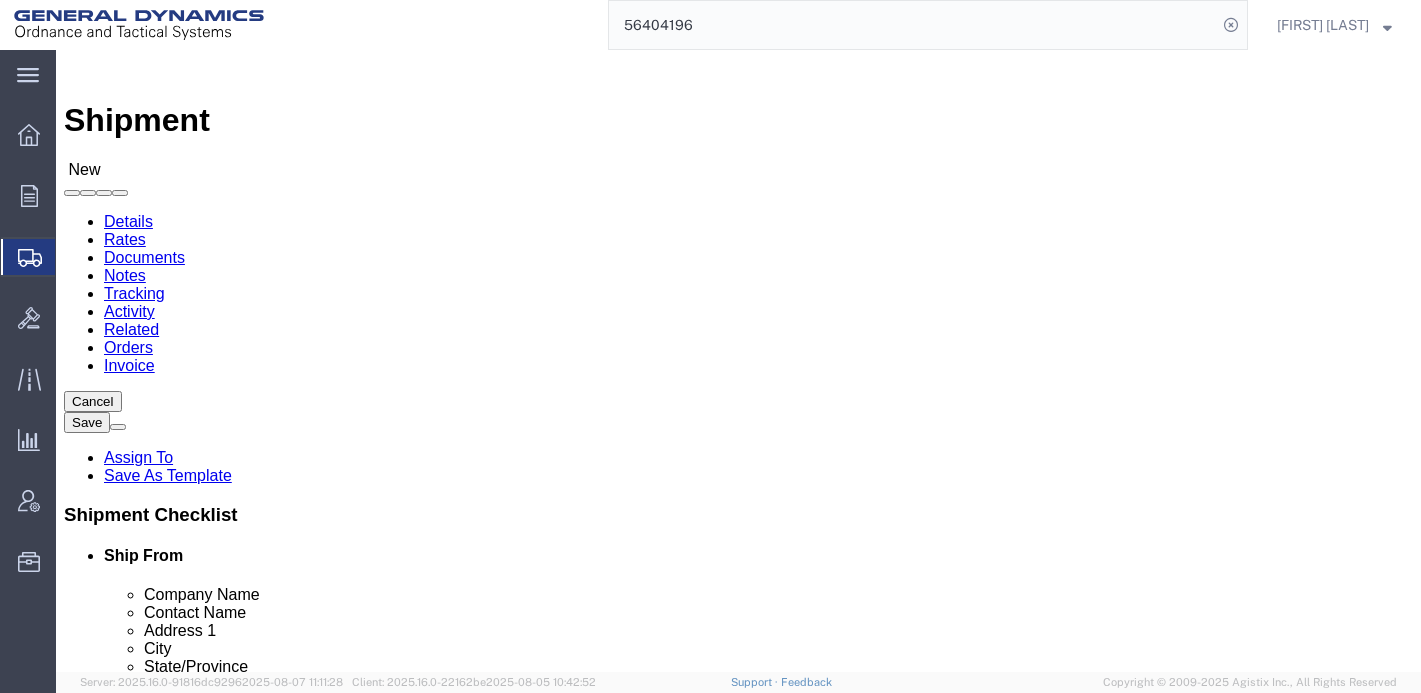 type on "[CITY]" 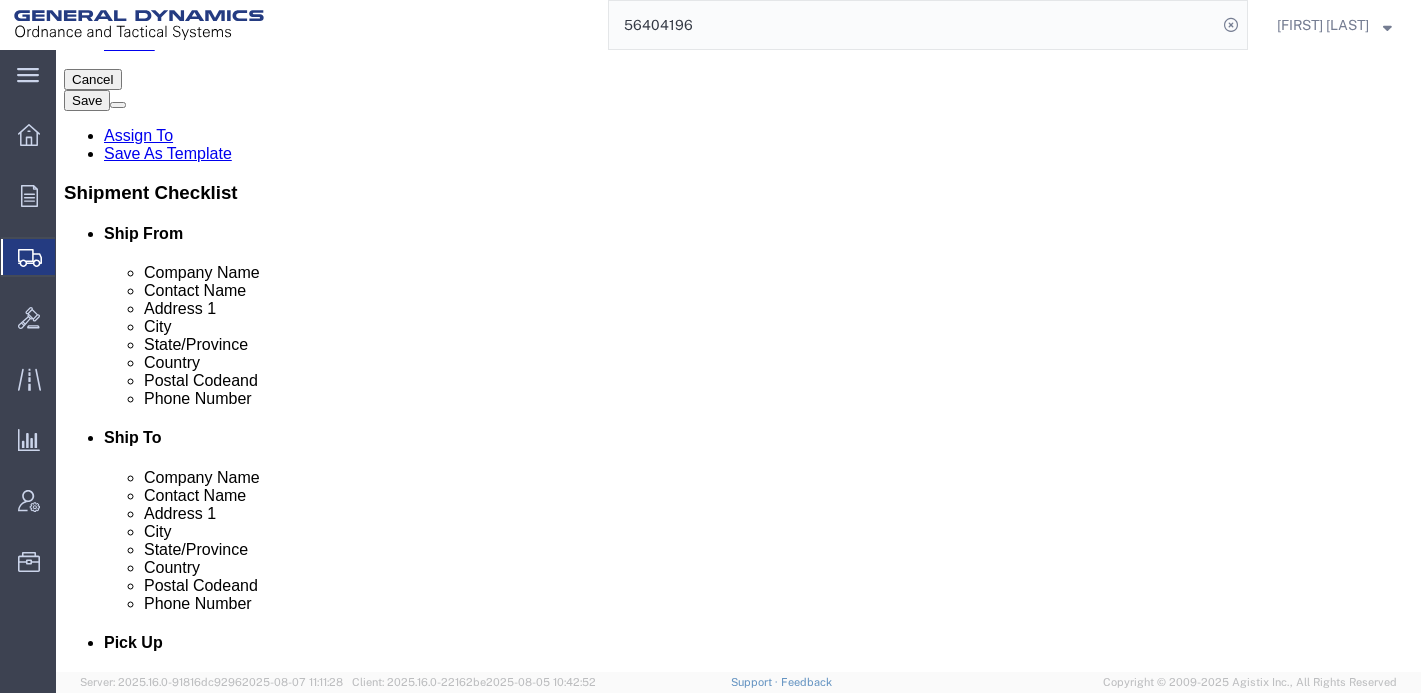 type on "FL" 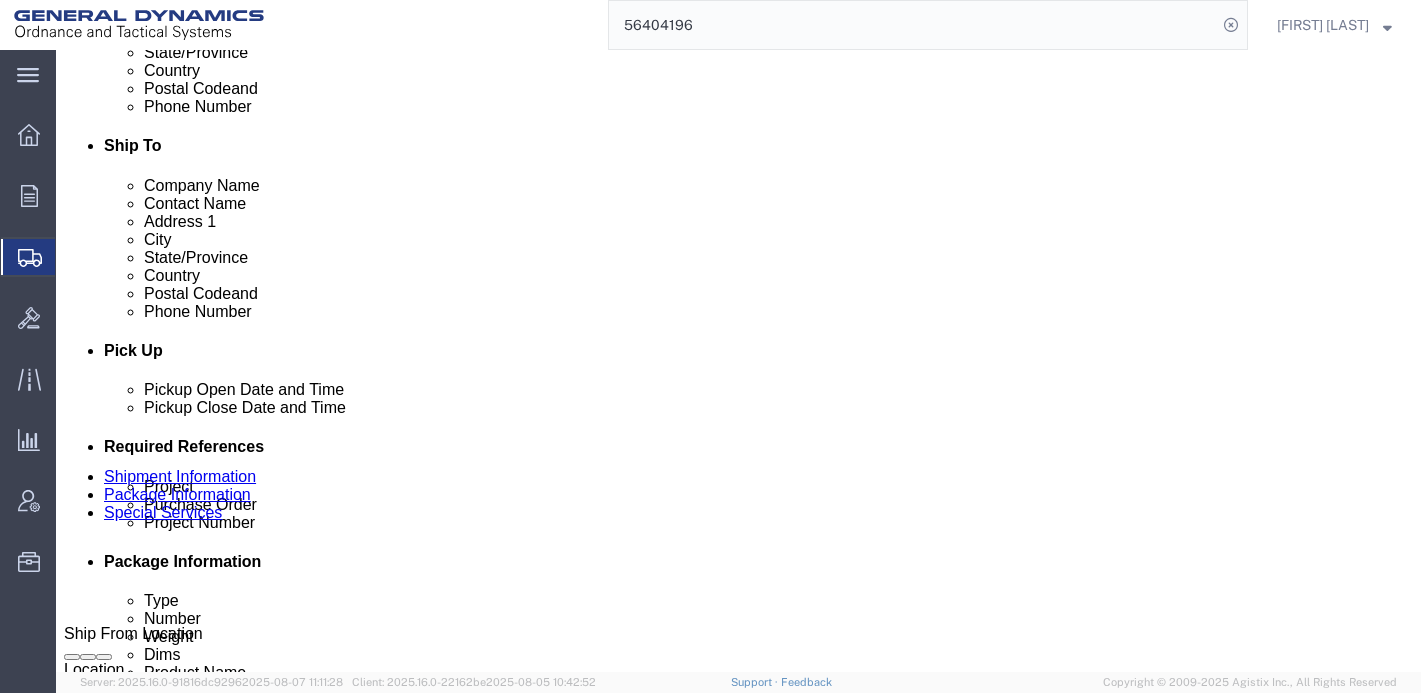 scroll, scrollTop: 927, scrollLeft: 0, axis: vertical 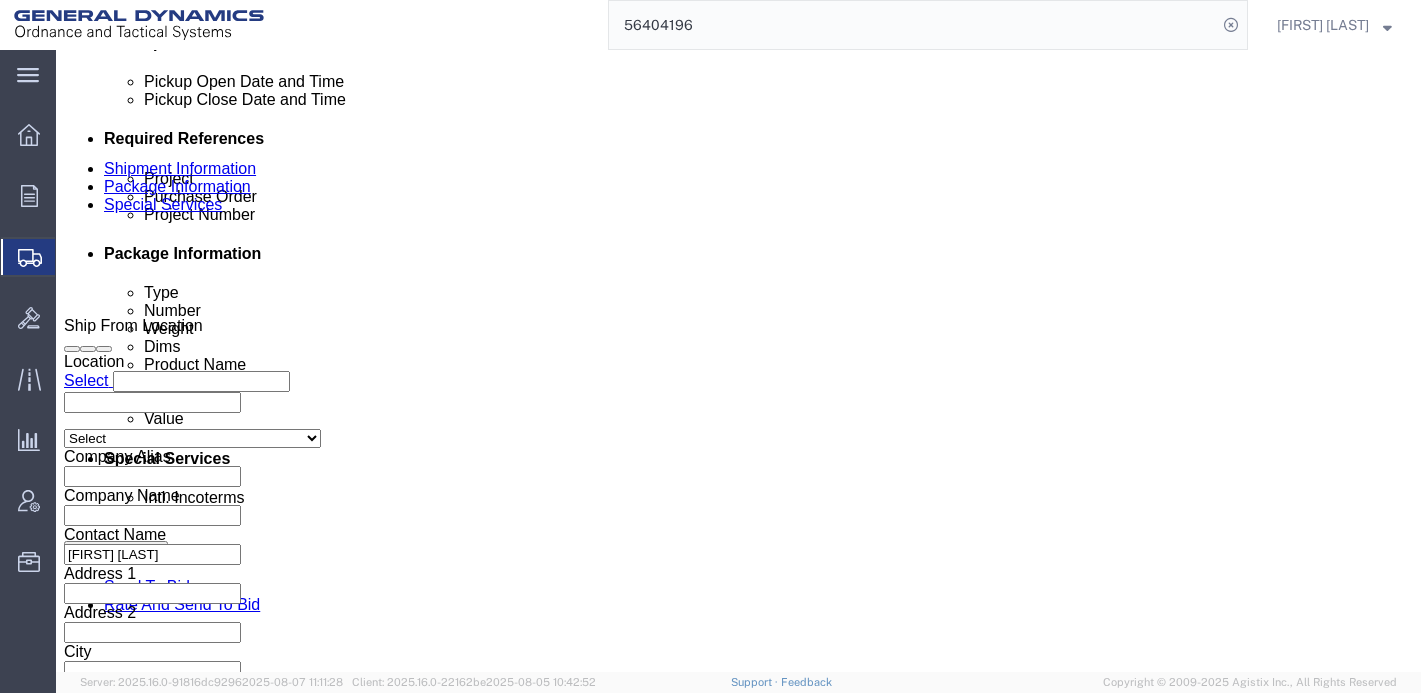 type on "[PHONE]" 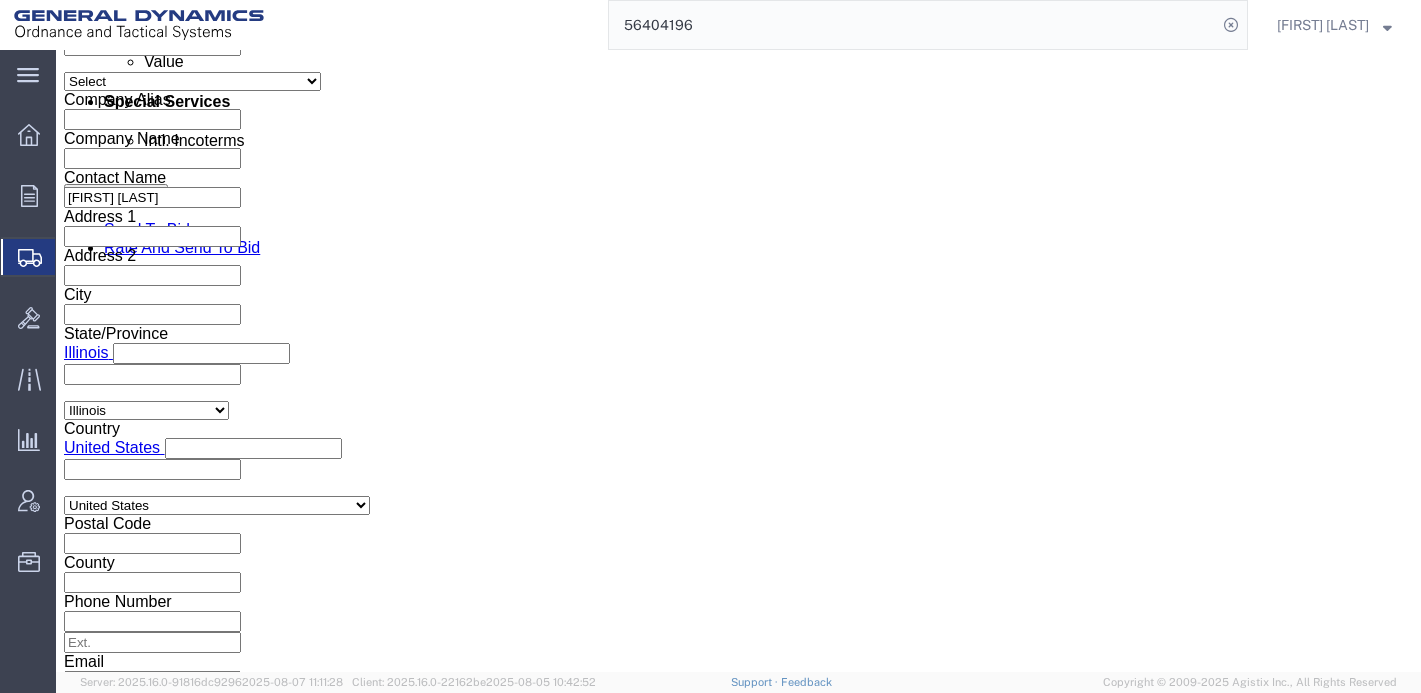 type on "10:30 AM" 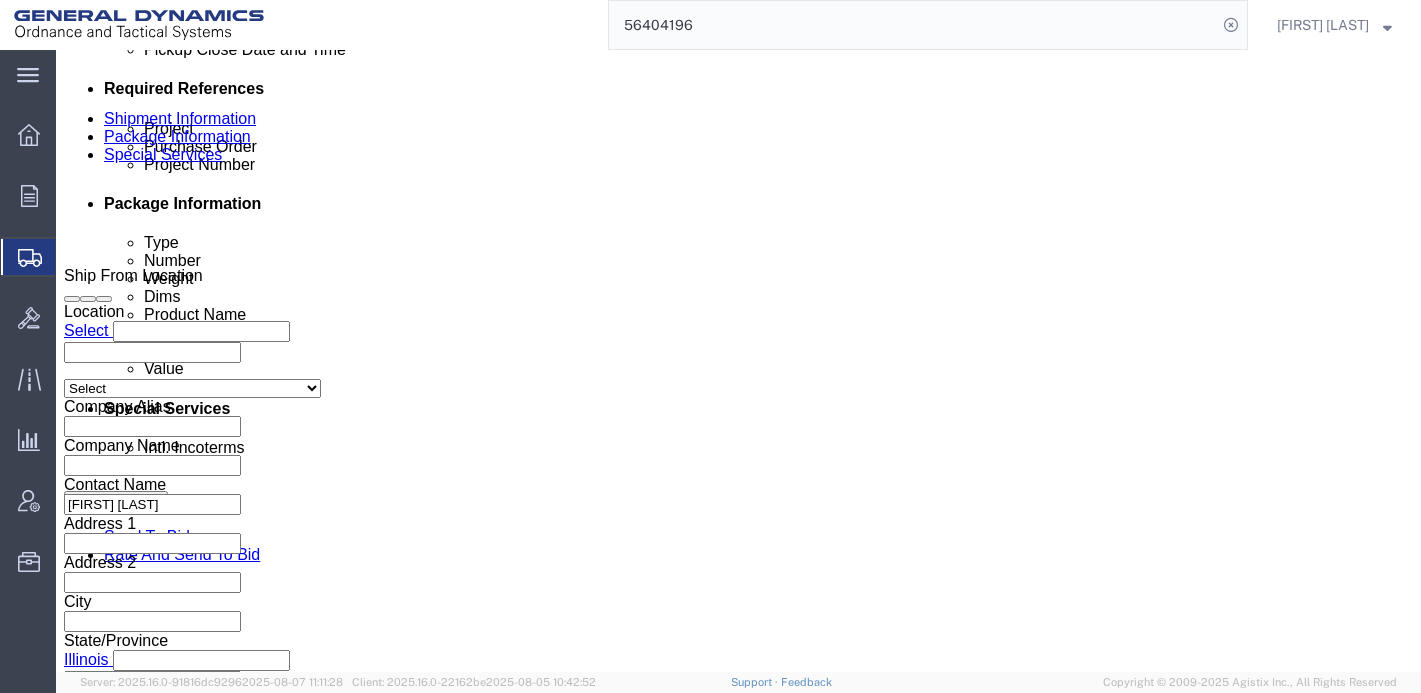 scroll, scrollTop: 884, scrollLeft: 0, axis: vertical 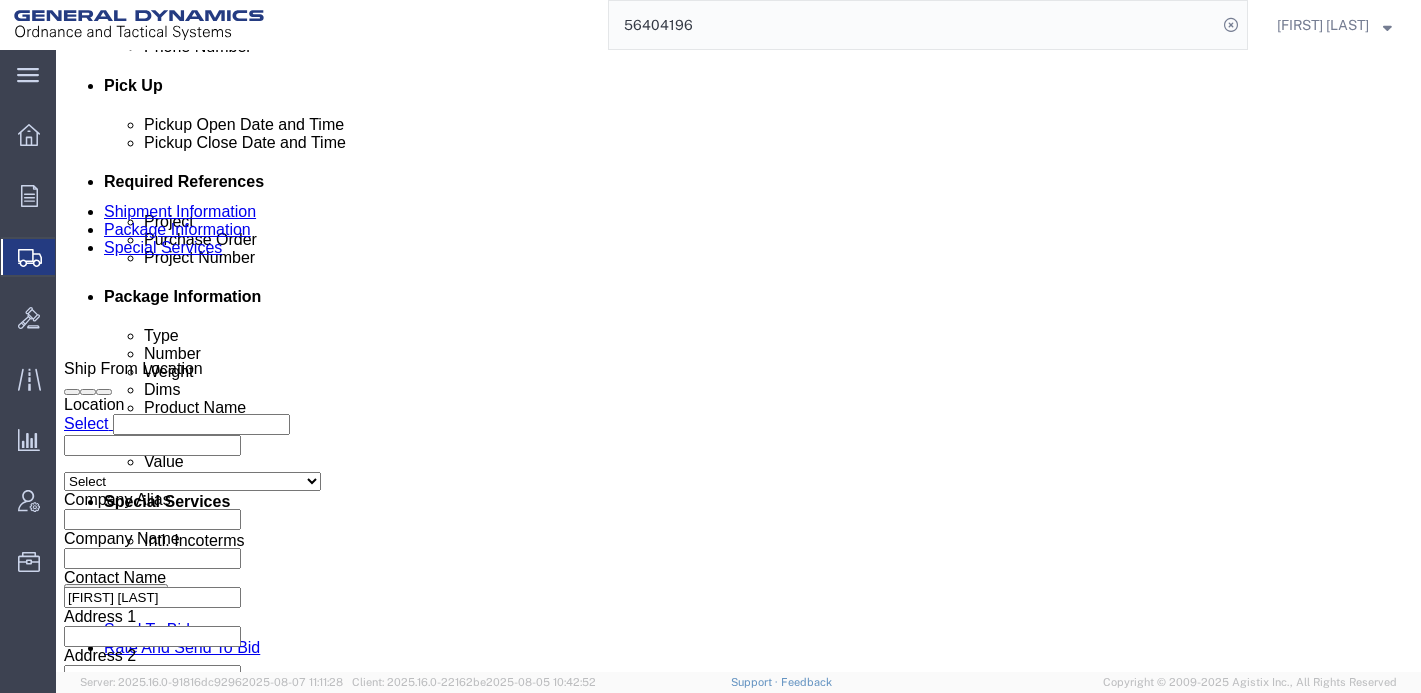 click on "[DATE] [TIME] [TIME]" 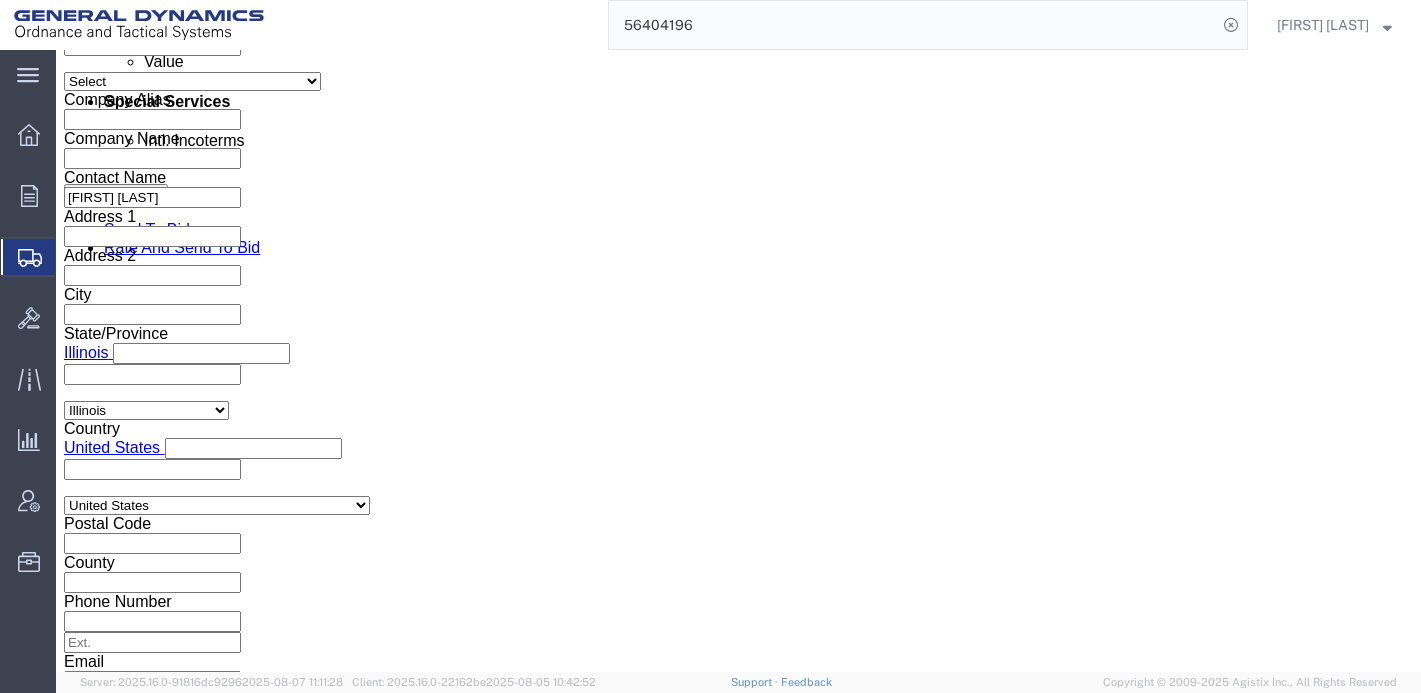 type on "3:00 PM" 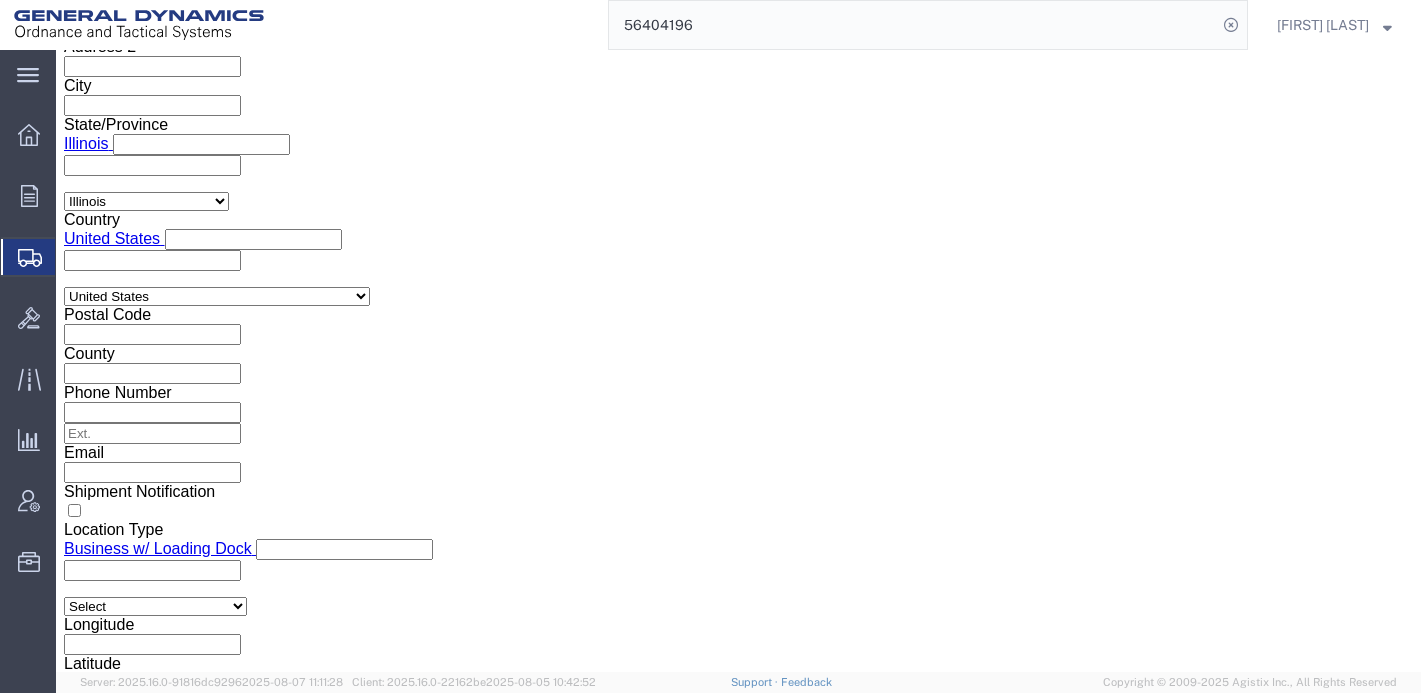 scroll, scrollTop: 1497, scrollLeft: 0, axis: vertical 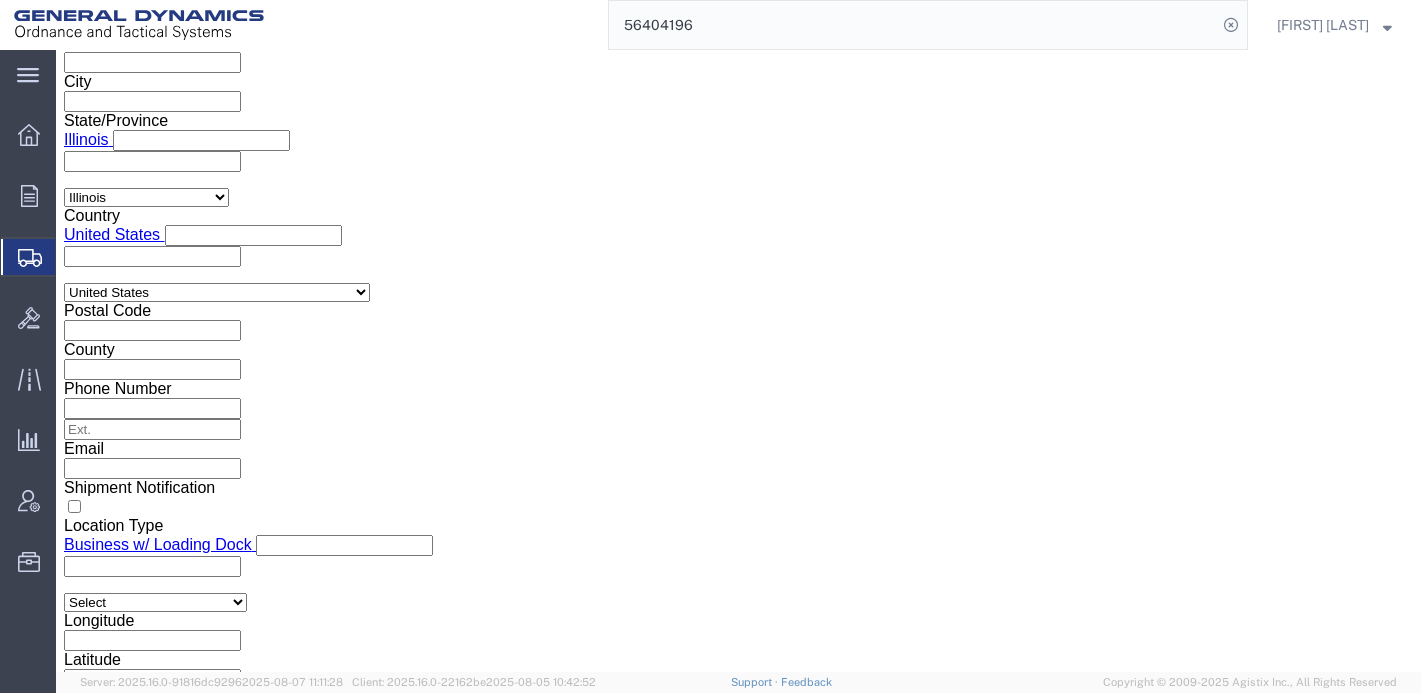 click on "Continue" 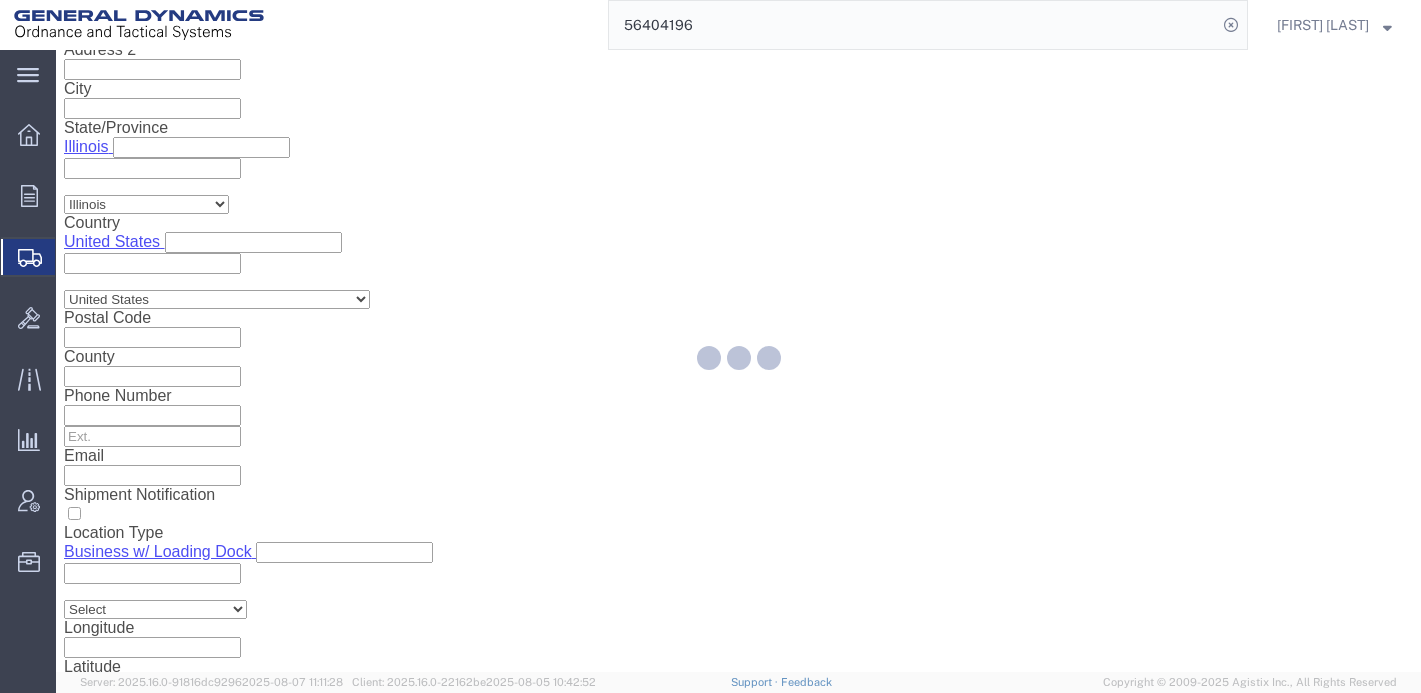scroll, scrollTop: 122, scrollLeft: 0, axis: vertical 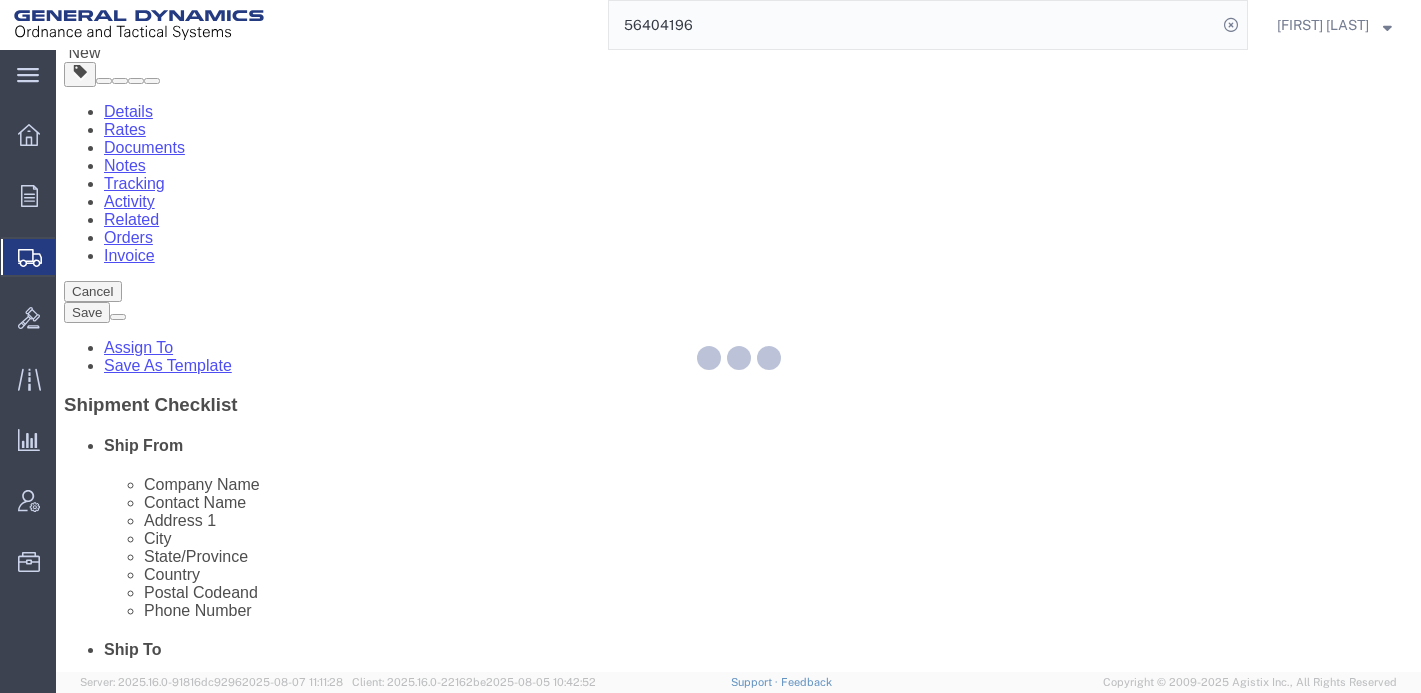 select on "YRPK" 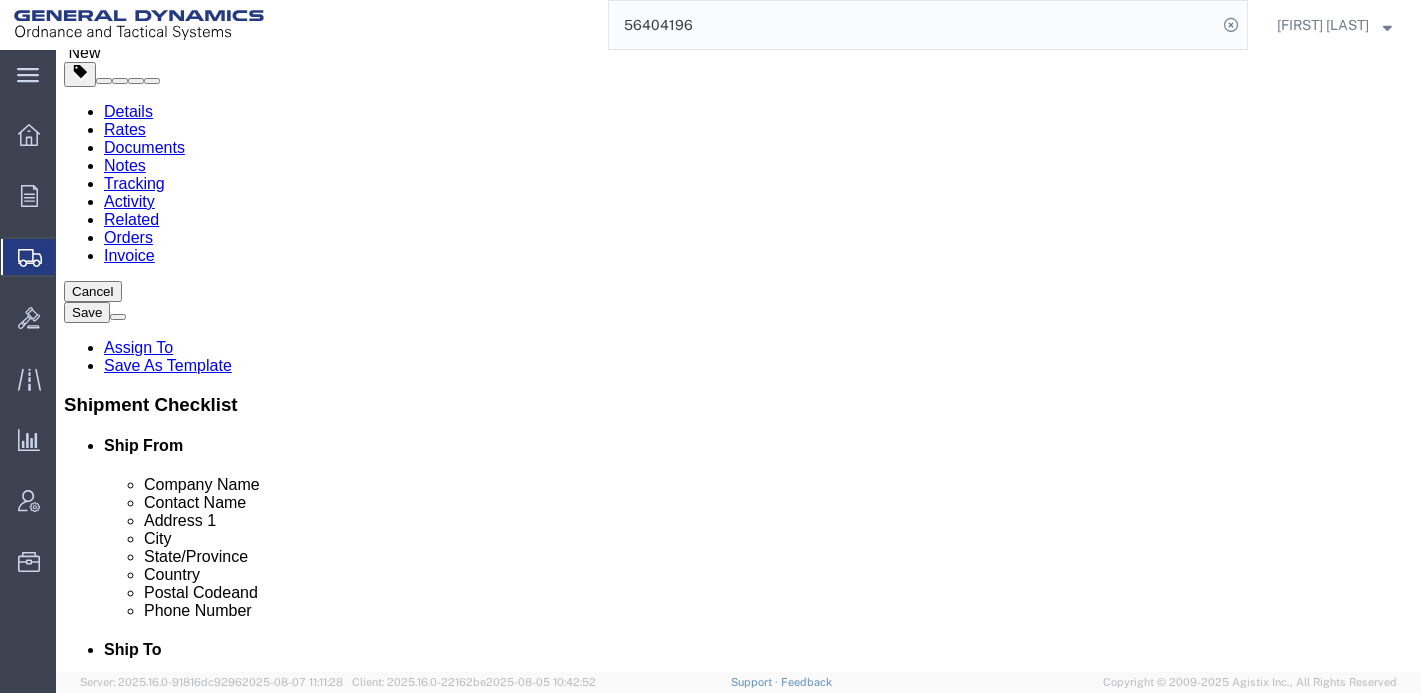 click 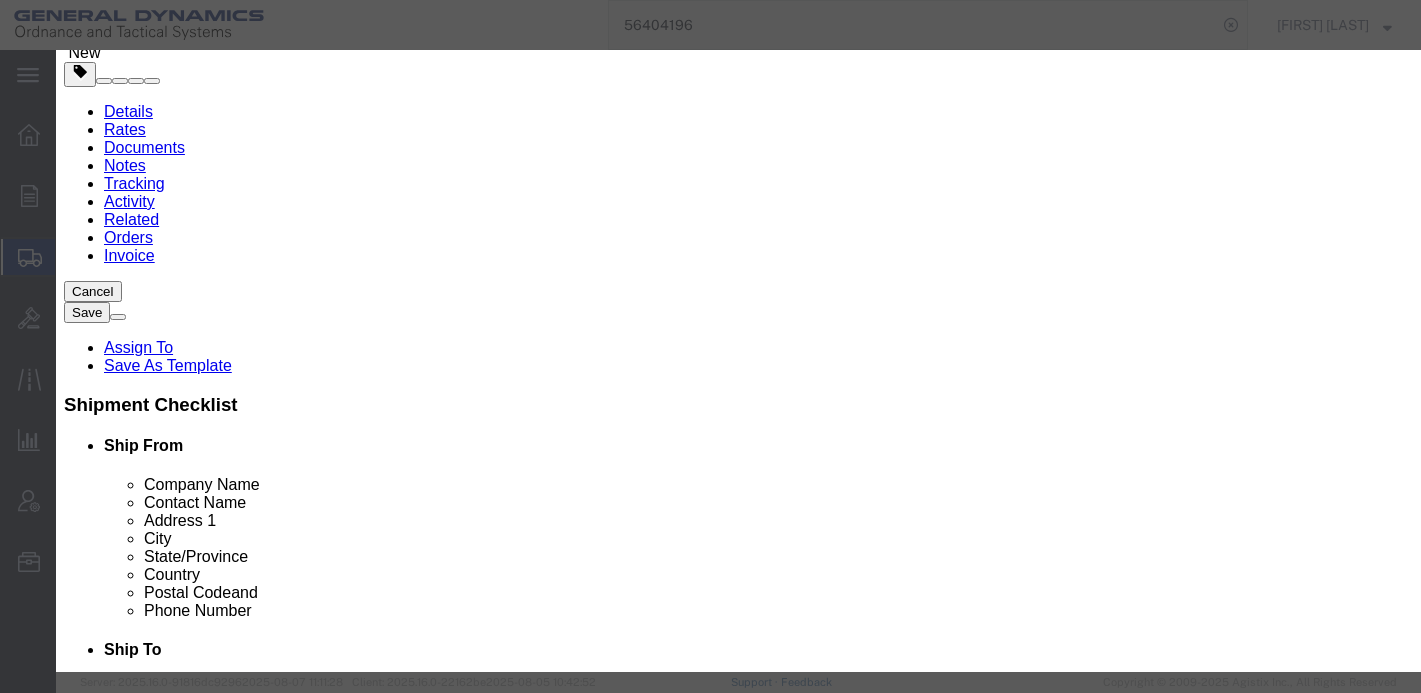 click 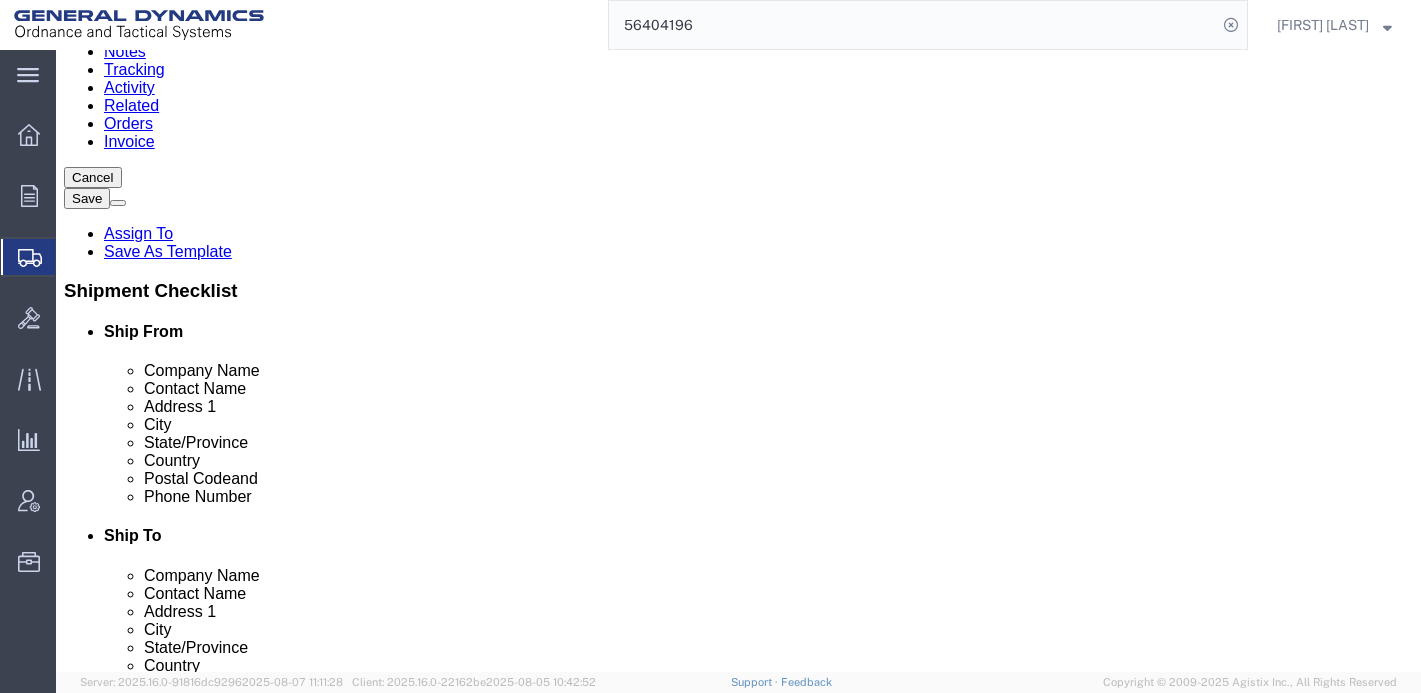 scroll, scrollTop: 357, scrollLeft: 0, axis: vertical 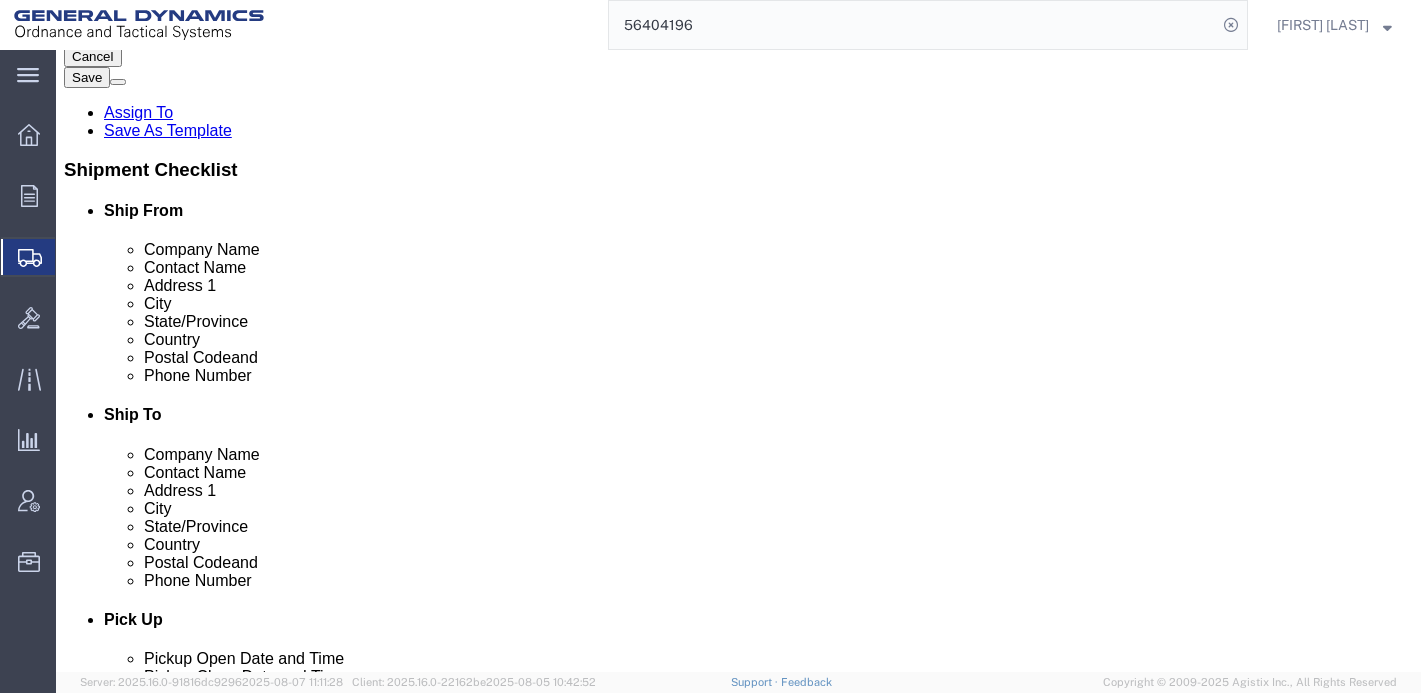 click on "Continue" 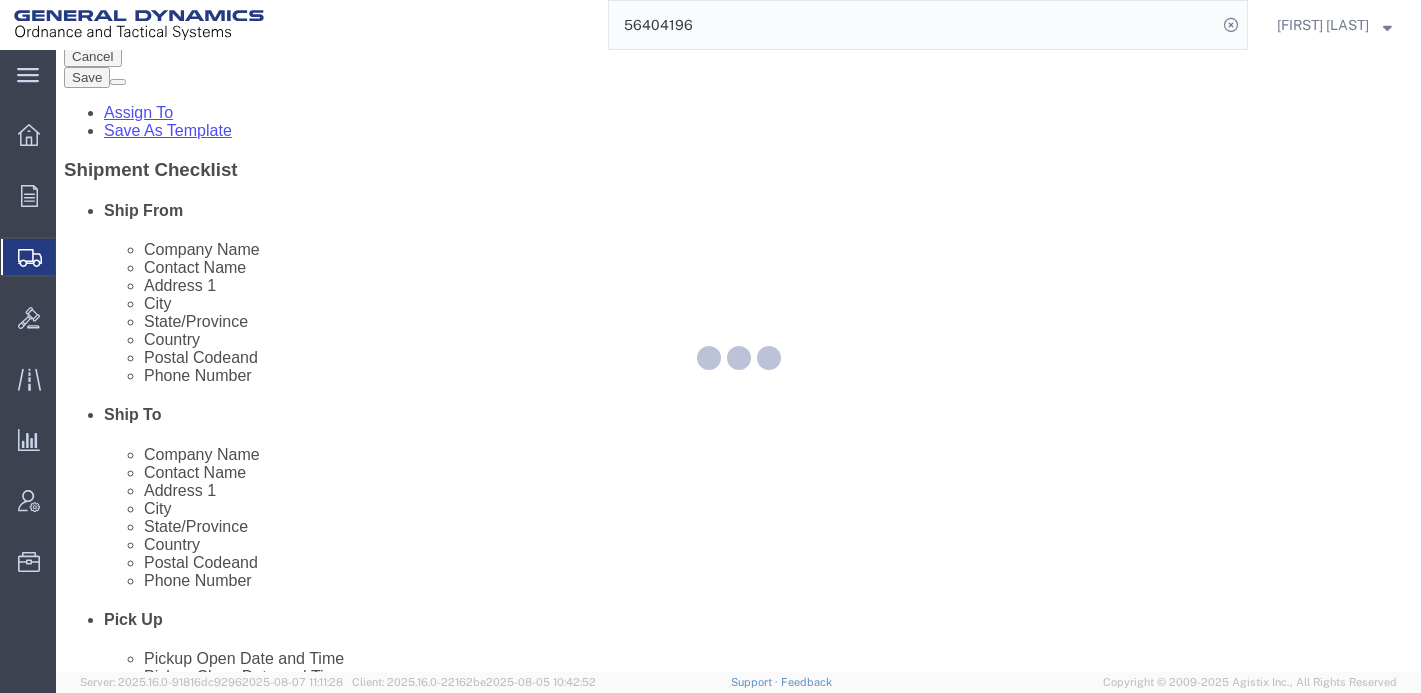 select 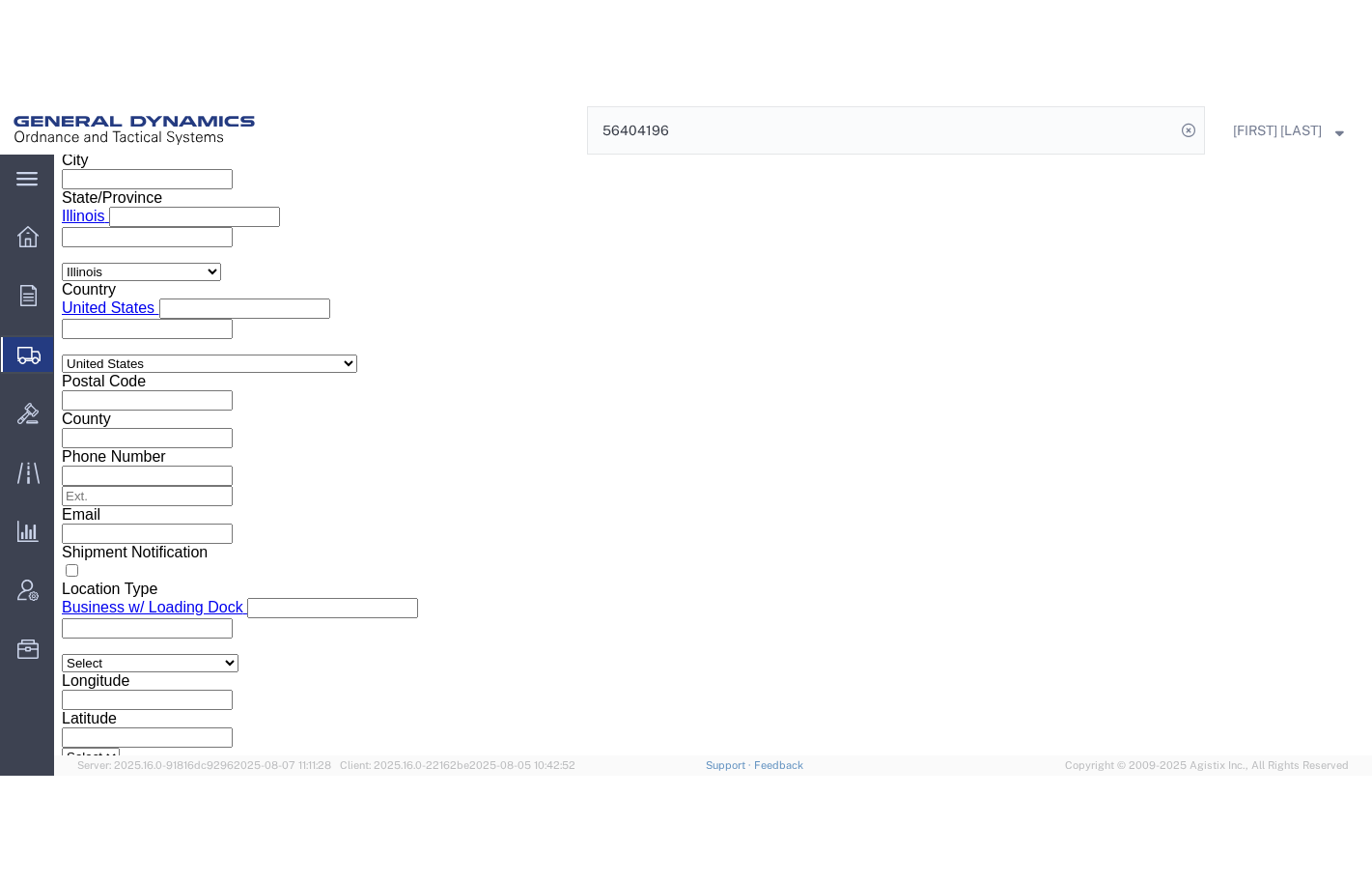 scroll, scrollTop: 1151, scrollLeft: 0, axis: vertical 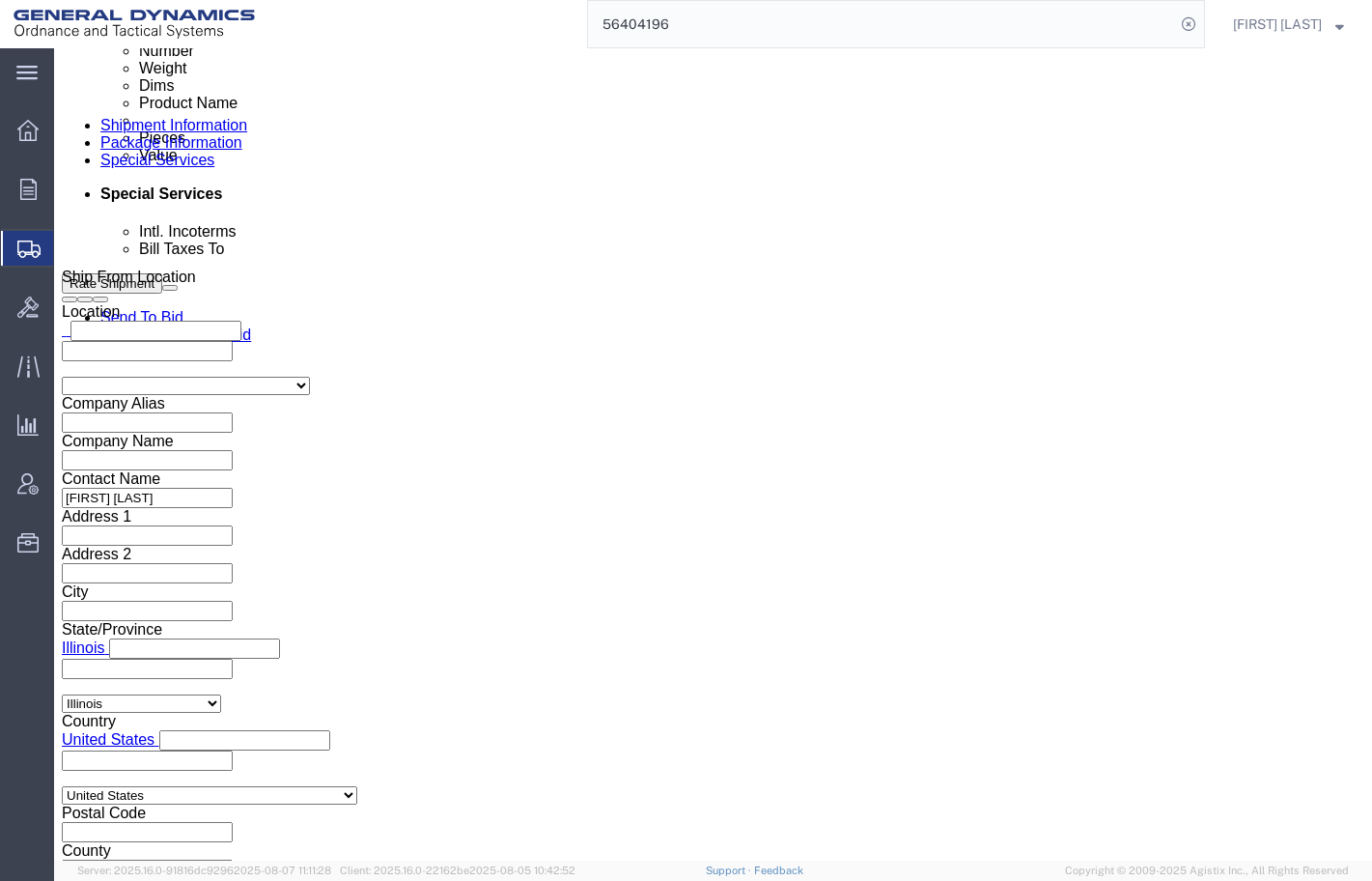 click on "Select Recipient Account Sender/Shipper Third Party Account" 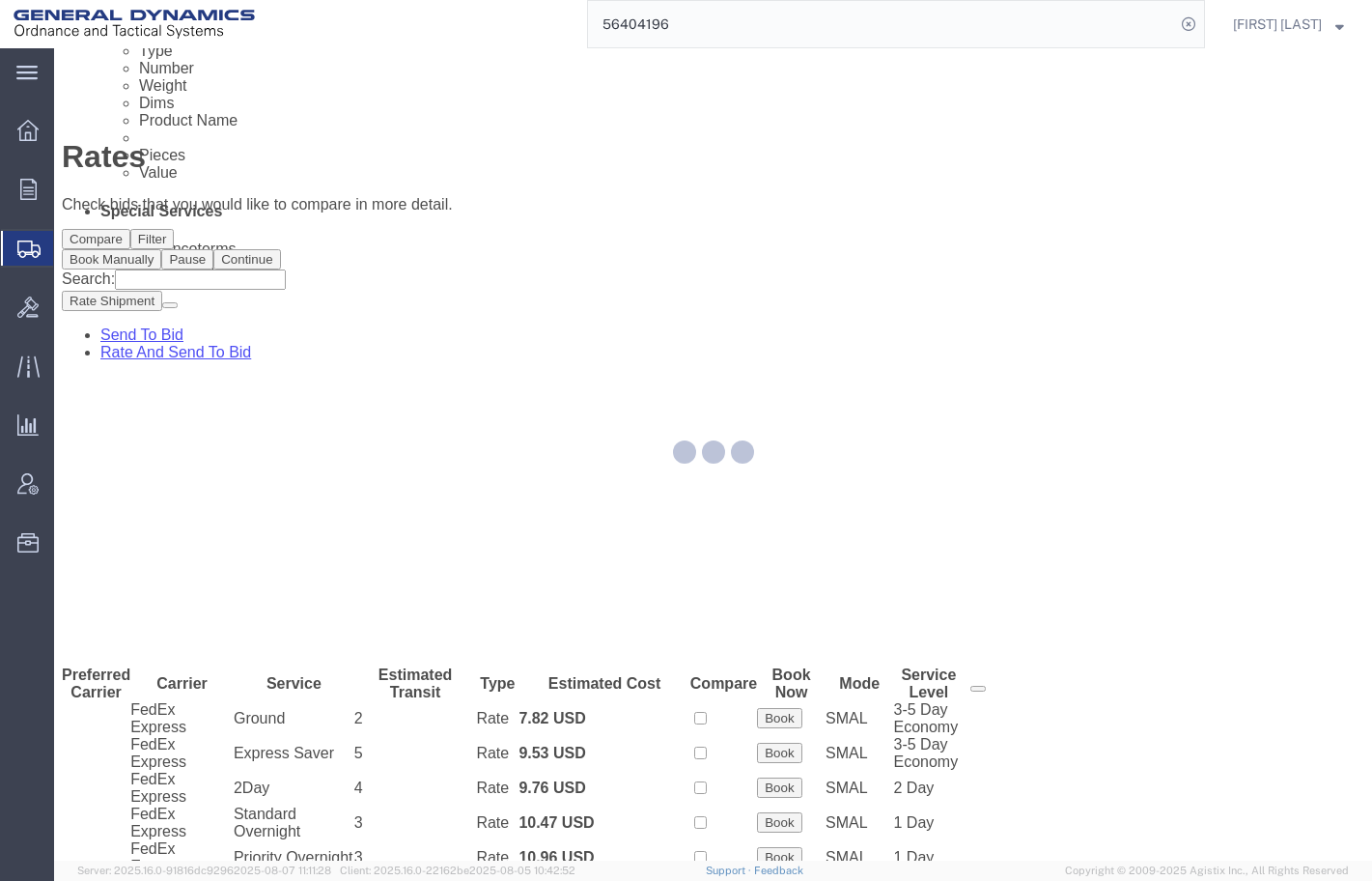 scroll, scrollTop: 0, scrollLeft: 0, axis: both 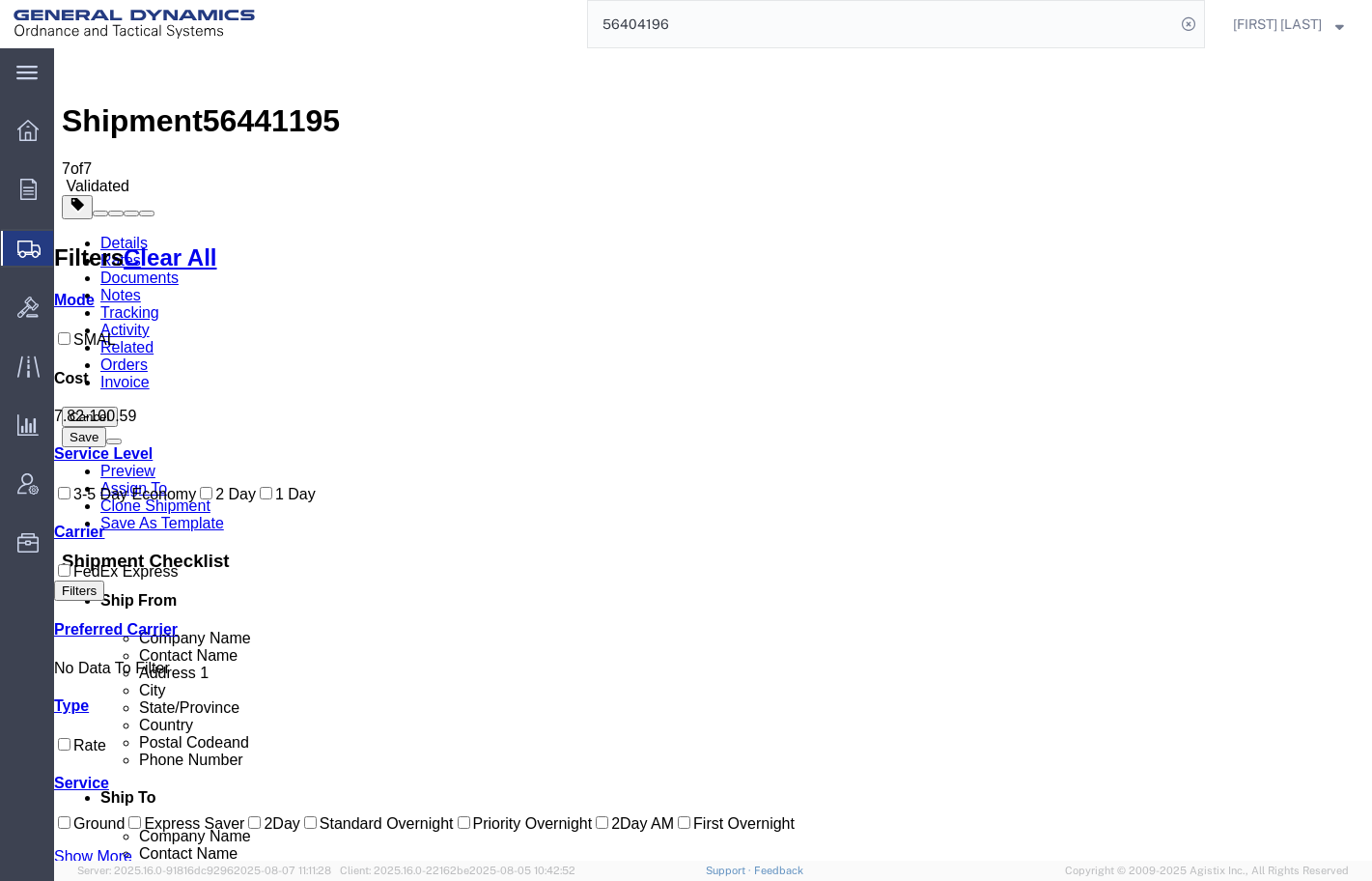 click on "Book" at bounding box center [779, 2008] 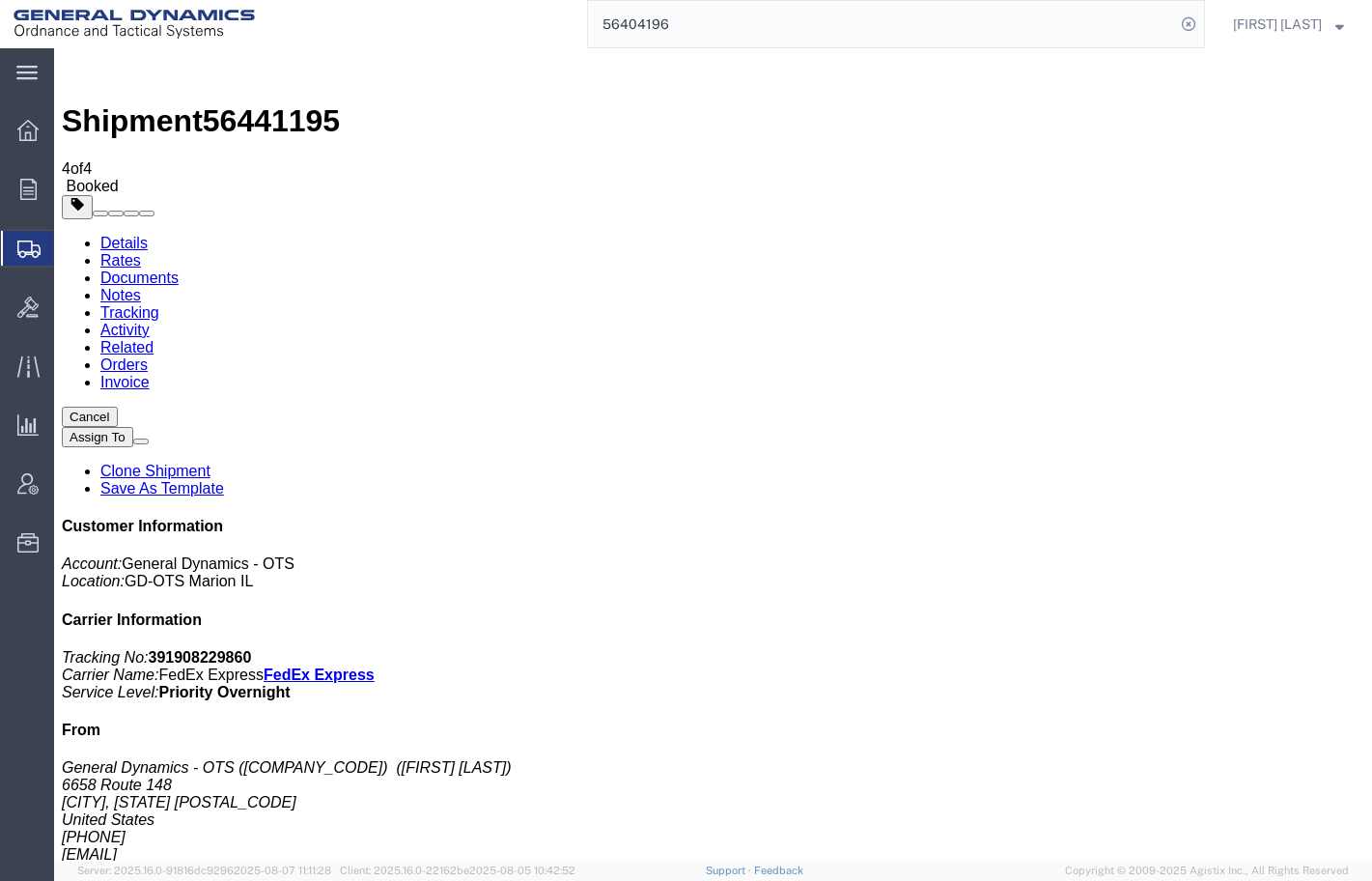 click at bounding box center (561, 2031) 